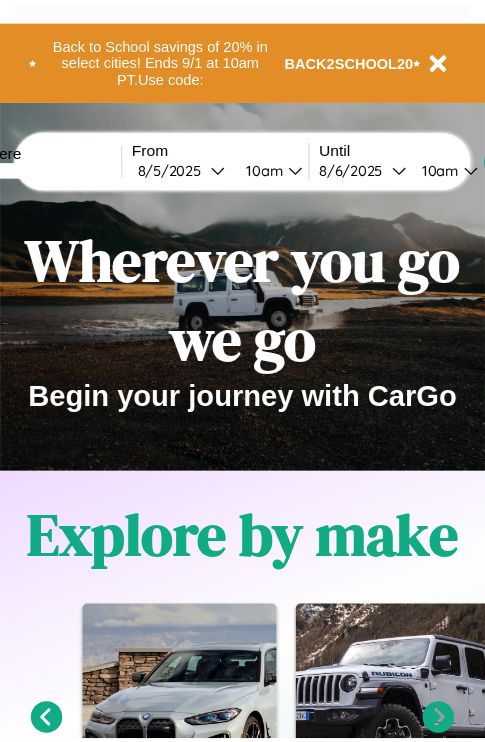 scroll, scrollTop: 0, scrollLeft: 0, axis: both 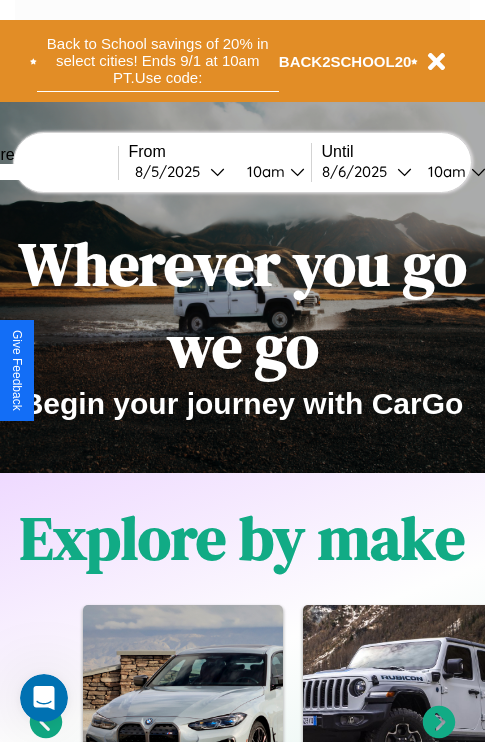 click on "Back to School savings of 20% in select cities! Ends 9/1 at 10am PT.  Use code:" at bounding box center [158, 61] 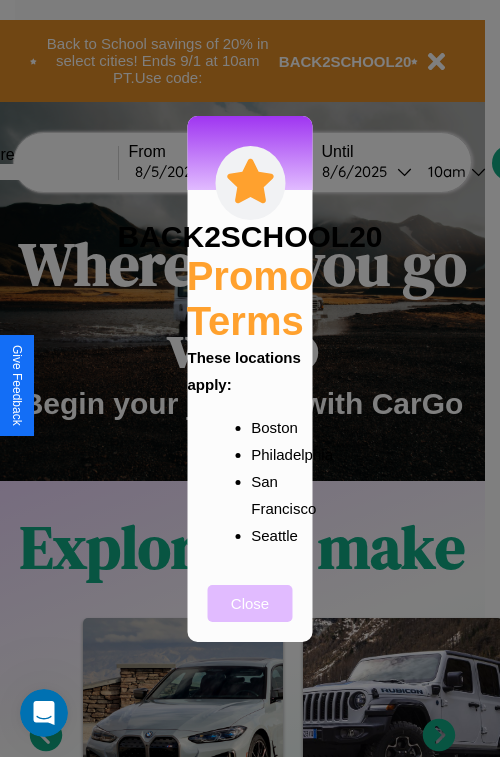 click on "Close" at bounding box center (250, 603) 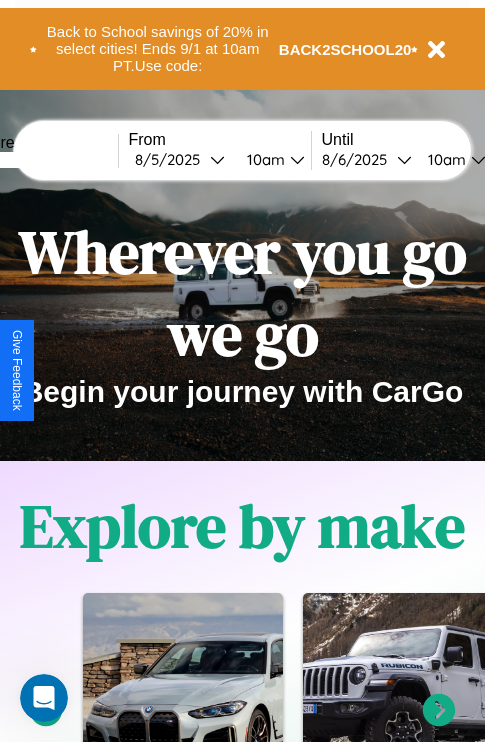 scroll, scrollTop: 0, scrollLeft: 0, axis: both 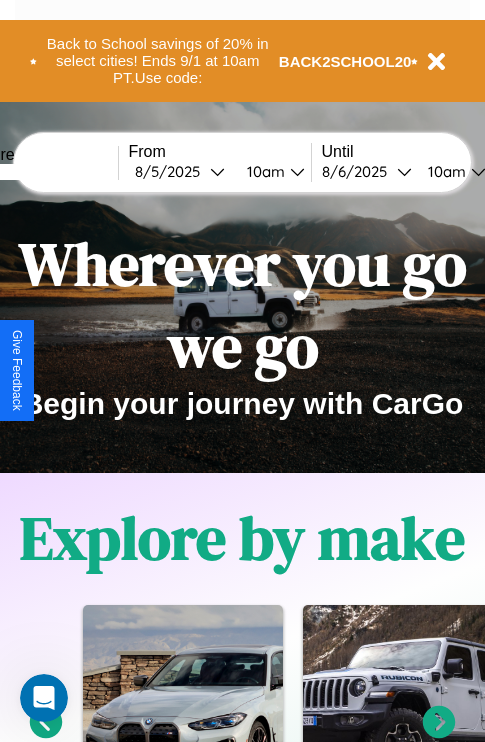 click at bounding box center [43, 172] 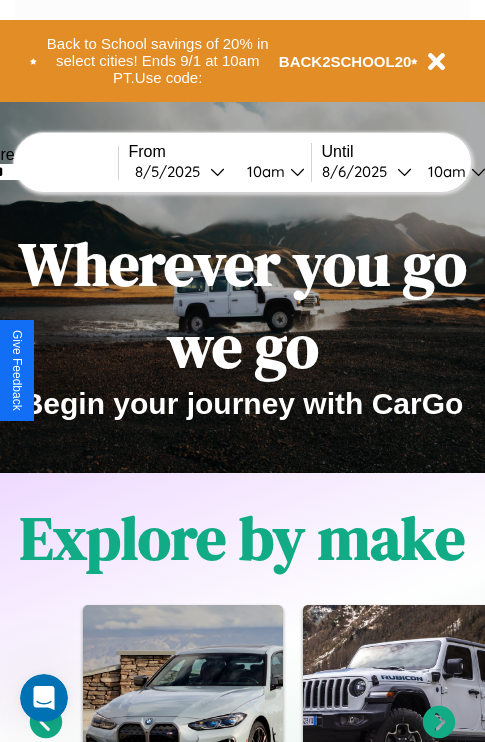 type on "******" 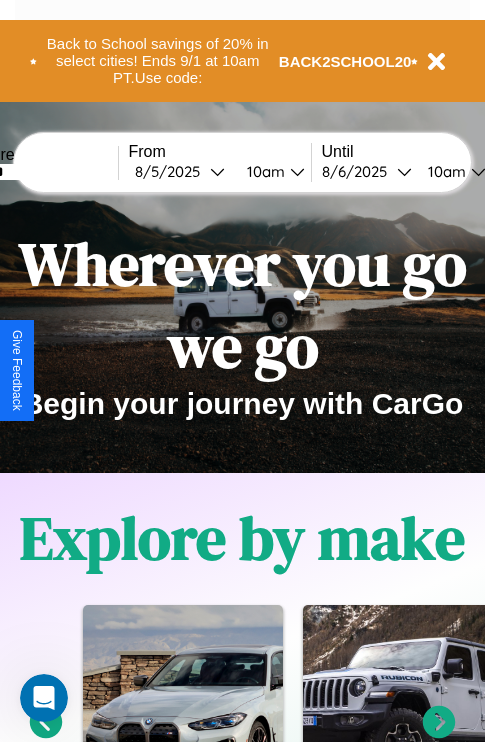 click on "8 / 5 / 2025" at bounding box center [172, 171] 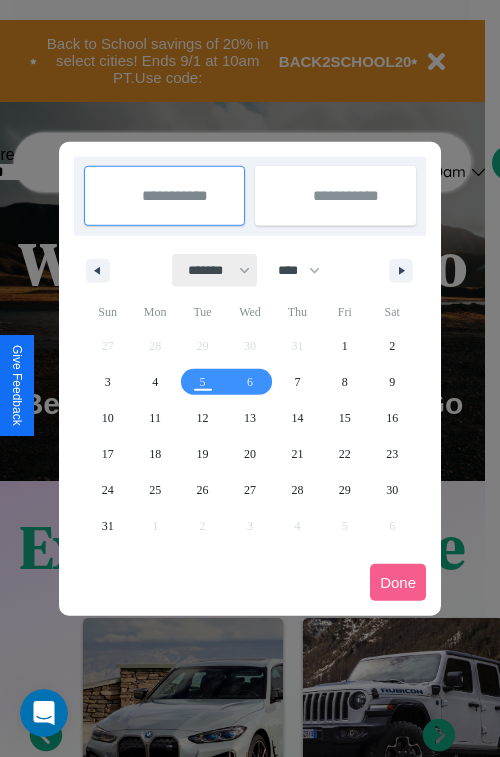 click on "******* ******** ***** ***** *** **** **** ****** ********* ******* ******** ********" at bounding box center (215, 270) 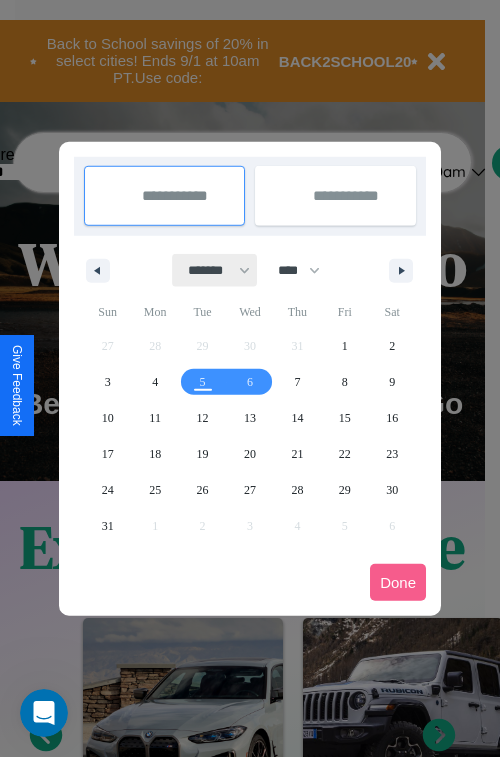 select on "*" 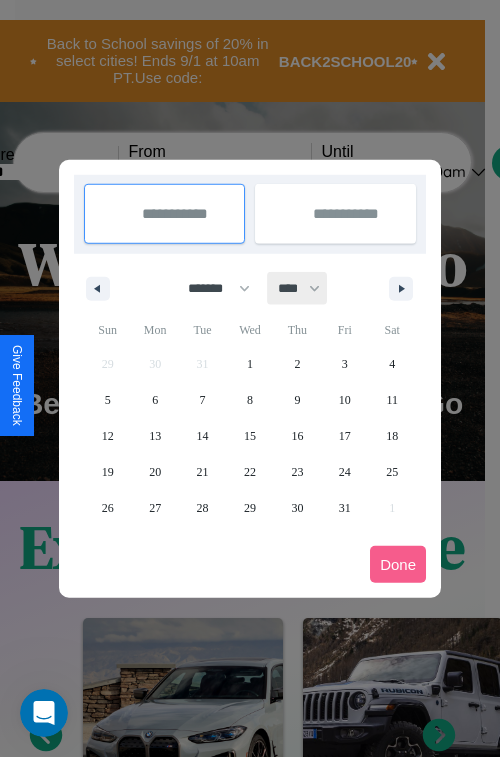 click on "**** **** **** **** **** **** **** **** **** **** **** **** **** **** **** **** **** **** **** **** **** **** **** **** **** **** **** **** **** **** **** **** **** **** **** **** **** **** **** **** **** **** **** **** **** **** **** **** **** **** **** **** **** **** **** **** **** **** **** **** **** **** **** **** **** **** **** **** **** **** **** **** **** **** **** **** **** **** **** **** **** **** **** **** **** **** **** **** **** **** **** **** **** **** **** **** **** **** **** **** **** **** **** **** **** **** **** **** **** **** **** **** **** **** **** **** **** **** **** **** ****" at bounding box center (298, 288) 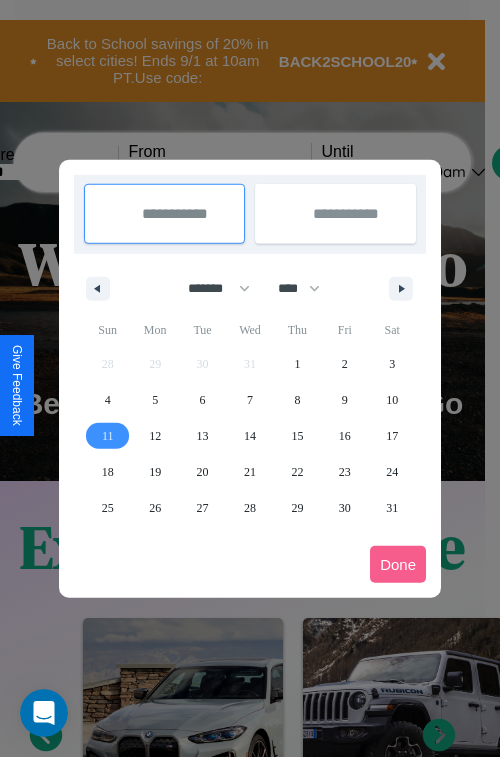click on "11" at bounding box center [108, 436] 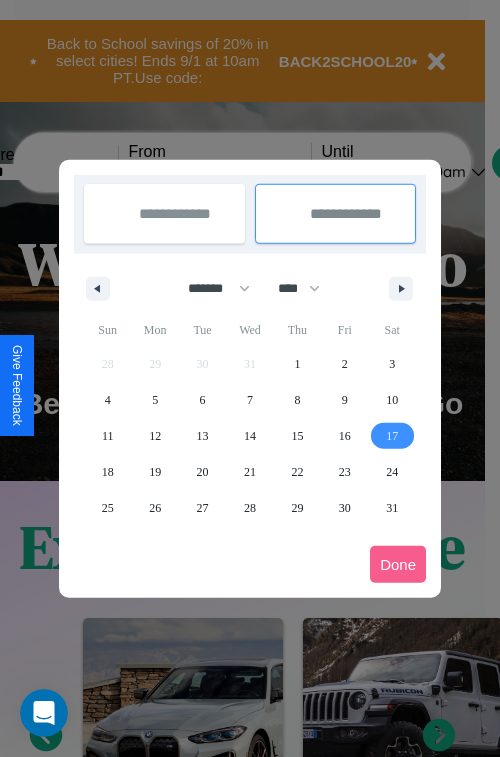 click on "17" at bounding box center [392, 436] 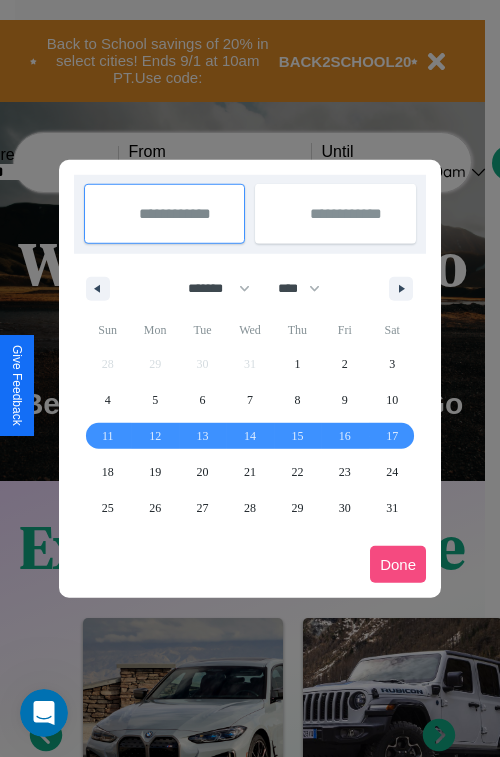 click on "Done" at bounding box center [398, 564] 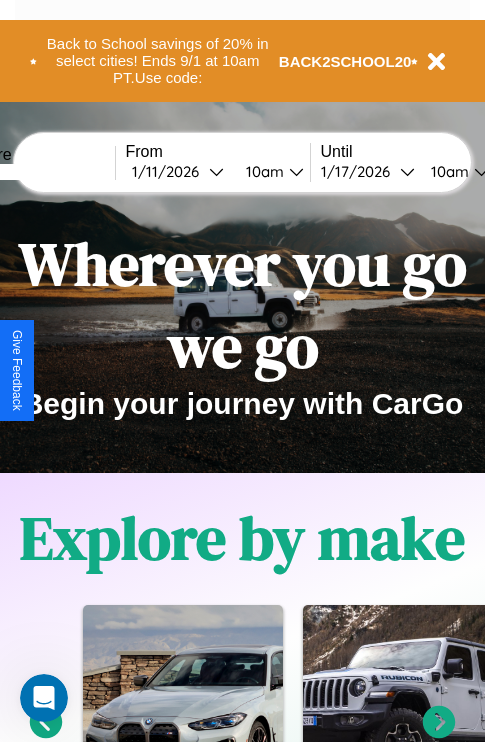 click on "10am" at bounding box center [262, 171] 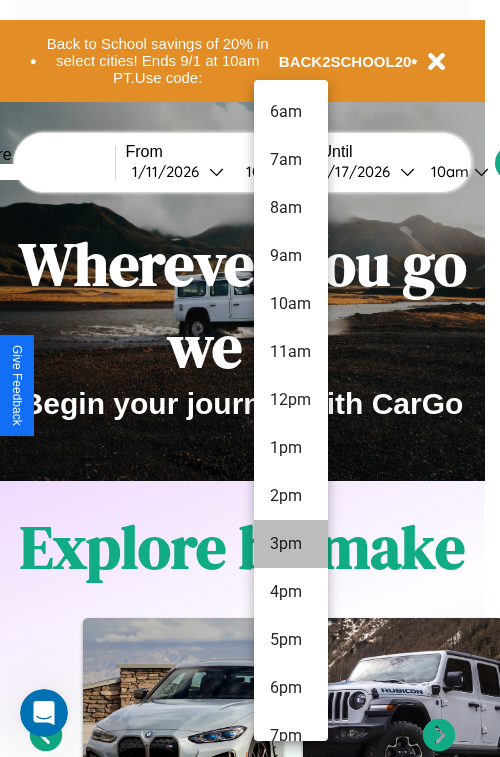 click on "3pm" at bounding box center [291, 544] 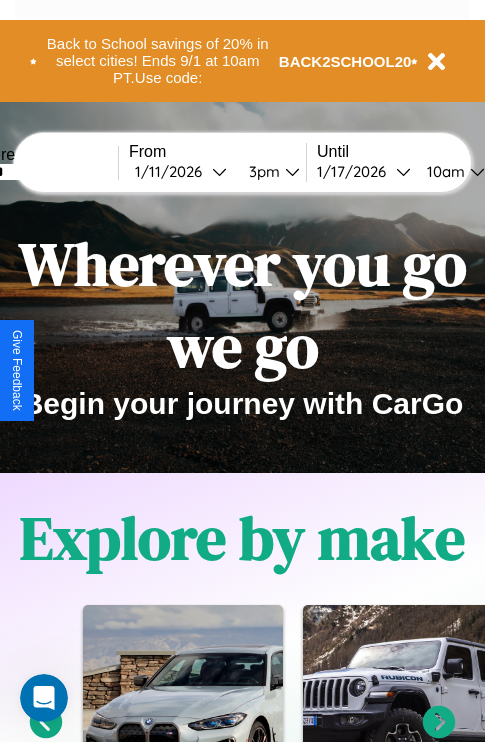 scroll, scrollTop: 0, scrollLeft: 66, axis: horizontal 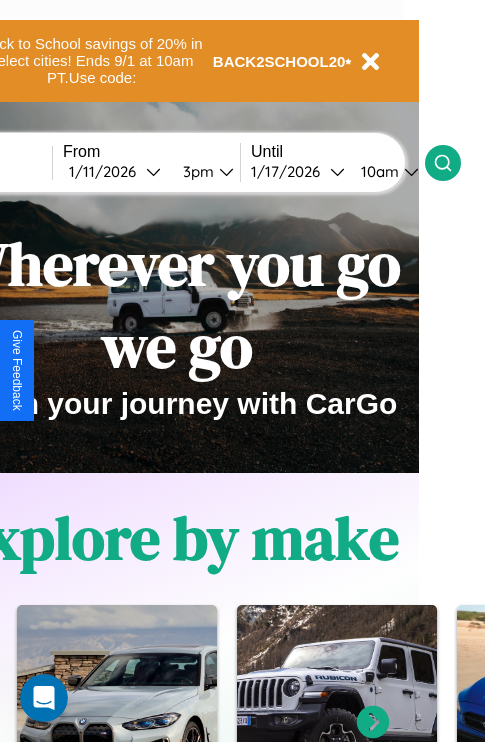 click 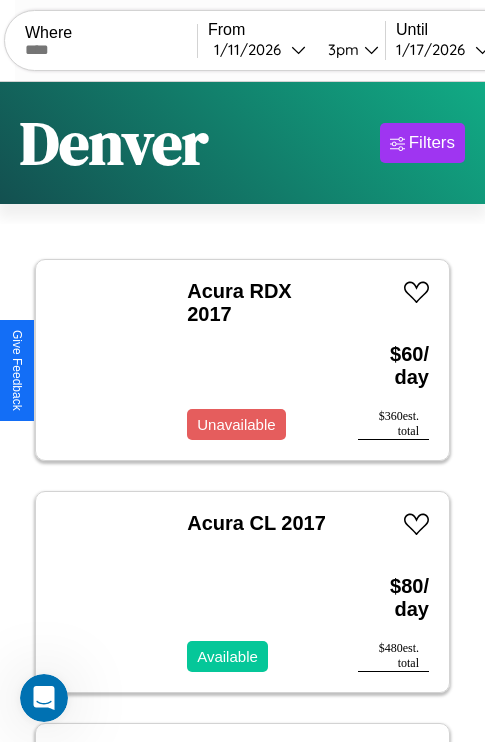 scroll, scrollTop: 66, scrollLeft: 0, axis: vertical 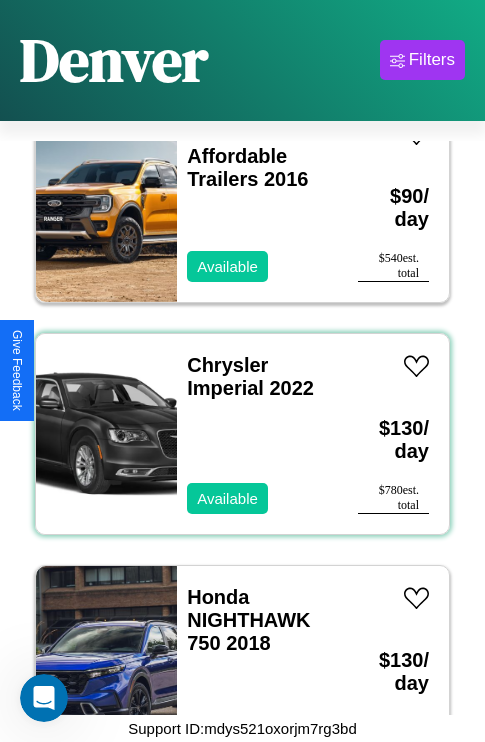 click on "Chrysler   Imperial   2022 Available" at bounding box center [257, 434] 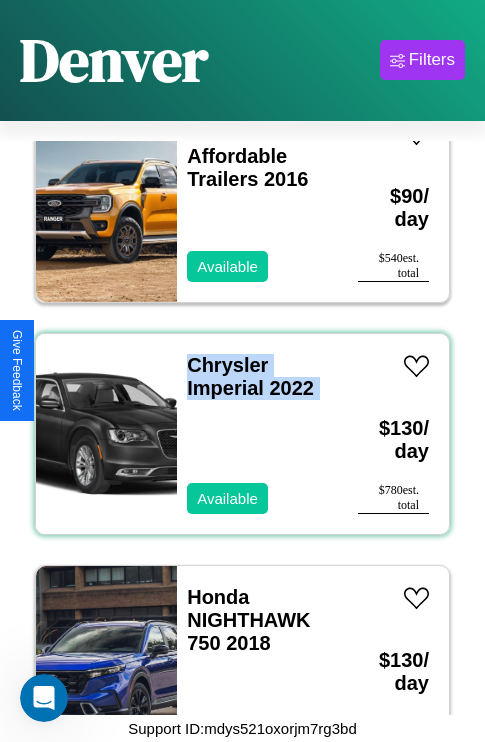 click on "Chrysler   Imperial   2022 Available" at bounding box center [257, 434] 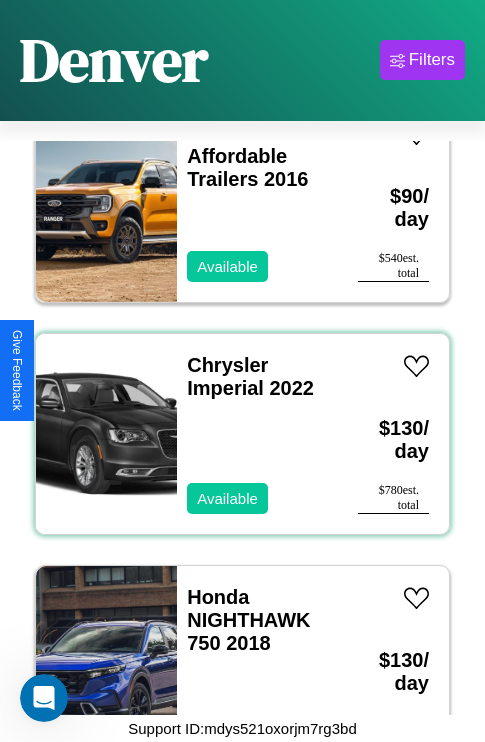 click on "Chrysler   Imperial   2022 Available" at bounding box center [257, 434] 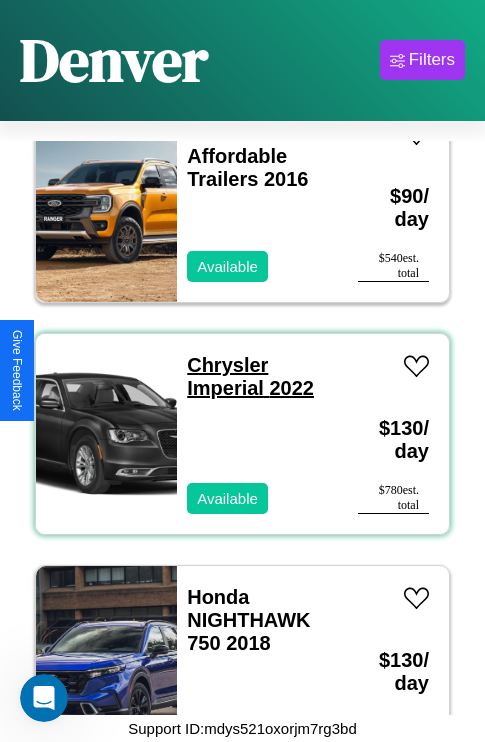 click on "Chrysler   Imperial   2022" at bounding box center (250, 376) 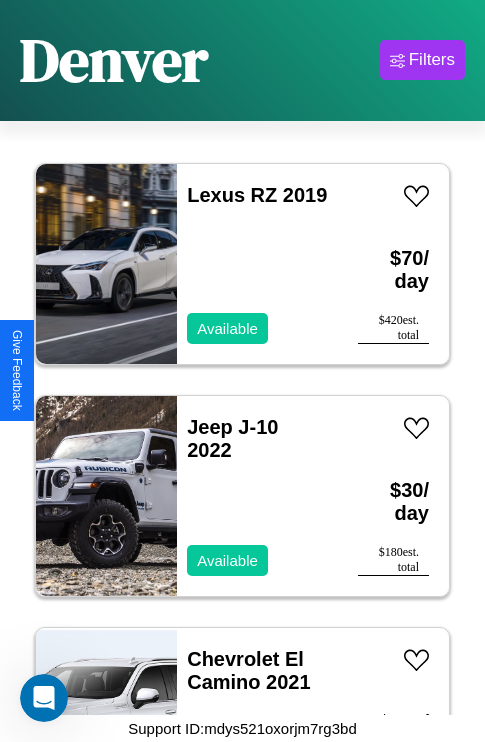 scroll, scrollTop: 1235, scrollLeft: 0, axis: vertical 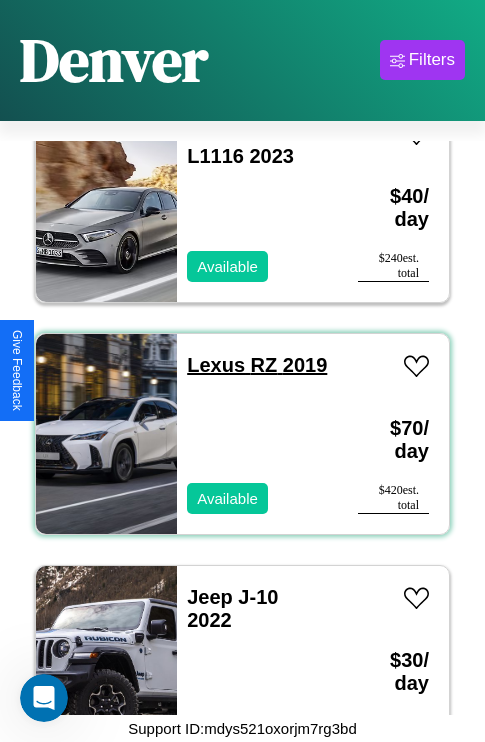 click on "Lexus   RZ   2019" at bounding box center (257, 365) 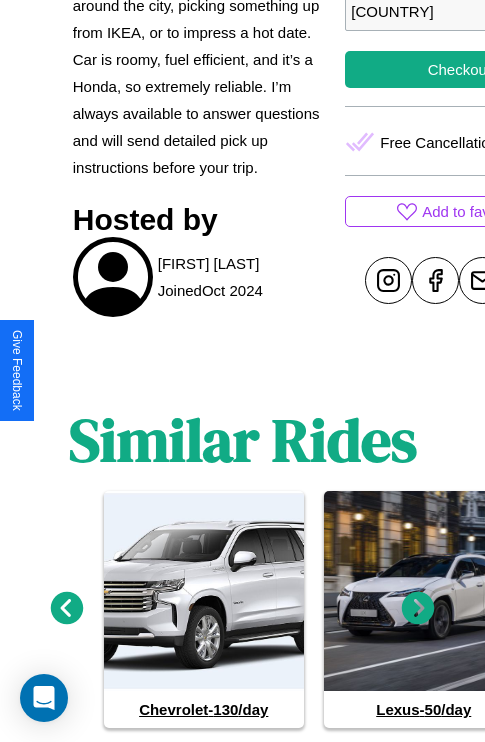 scroll, scrollTop: 866, scrollLeft: 0, axis: vertical 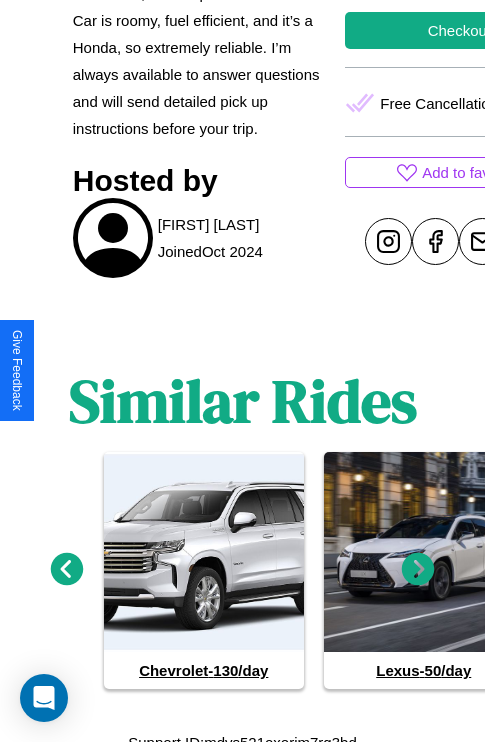 click 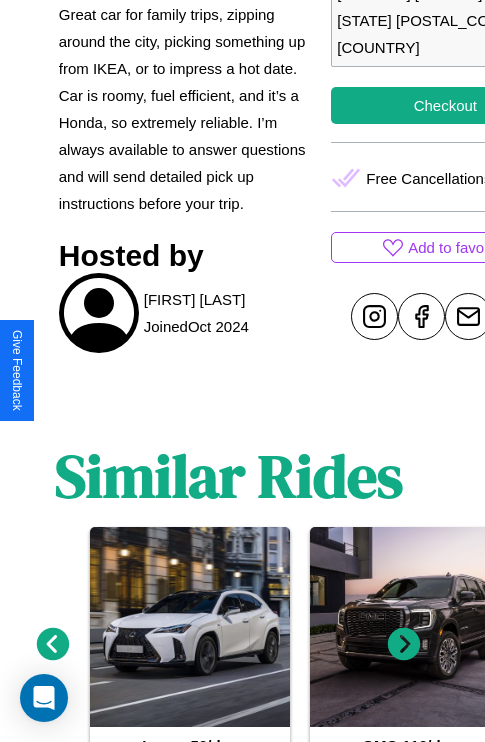 scroll, scrollTop: 427, scrollLeft: 80, axis: both 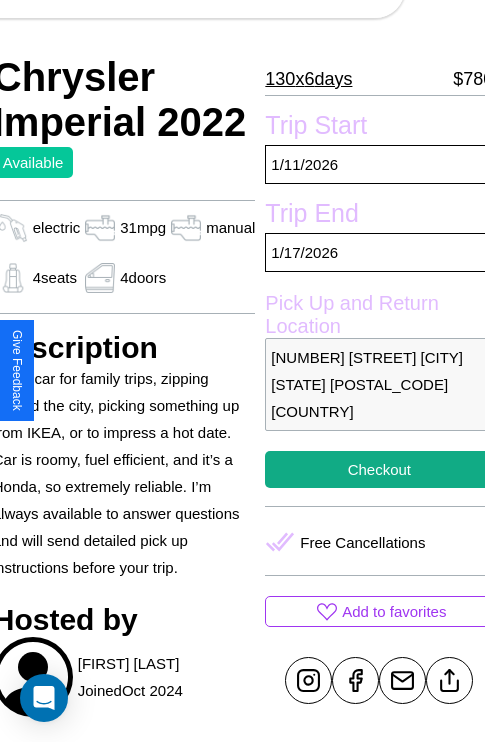 click on "8856 High Street  Denver Colorado 34985 United States" at bounding box center (379, 384) 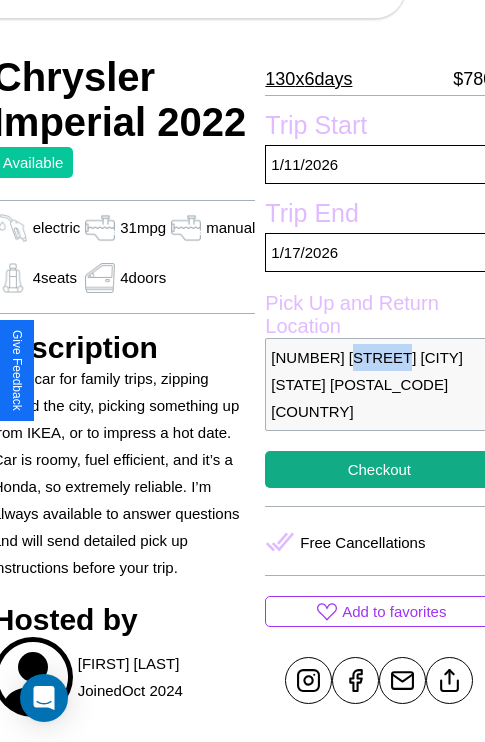 click on "8856 High Street  Denver Colorado 34985 United States" at bounding box center [379, 384] 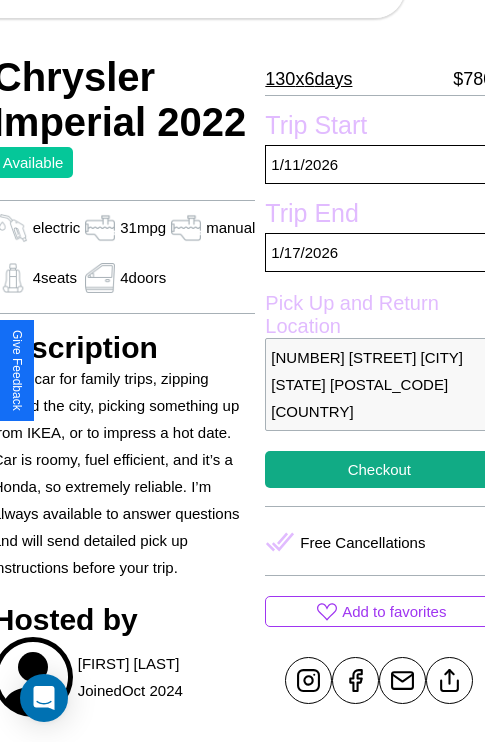 click on "8856 High Street  Denver Colorado 34985 United States" at bounding box center (379, 384) 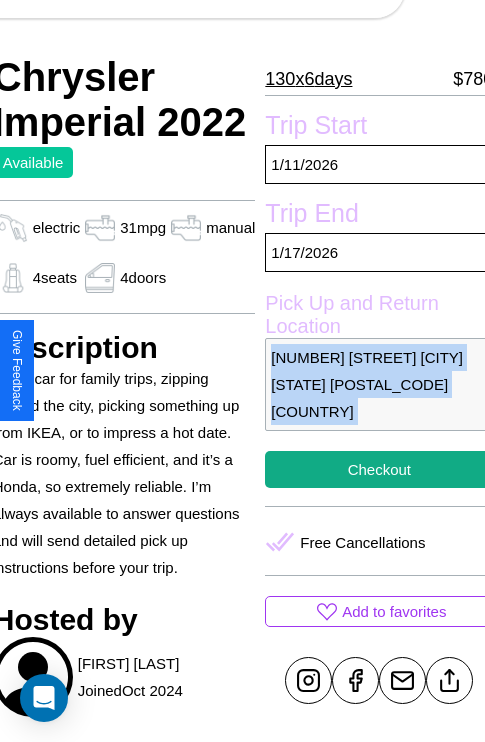 click on "8856 High Street  Denver Colorado 34985 United States" at bounding box center [379, 384] 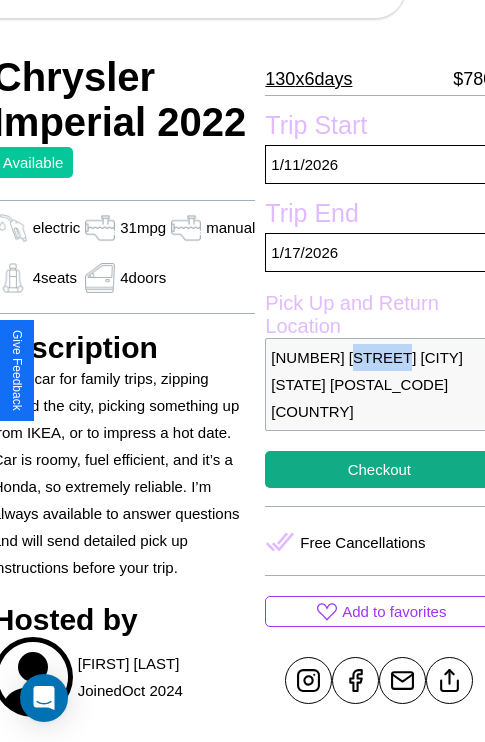 click on "8856 High Street  Denver Colorado 34985 United States" at bounding box center (379, 384) 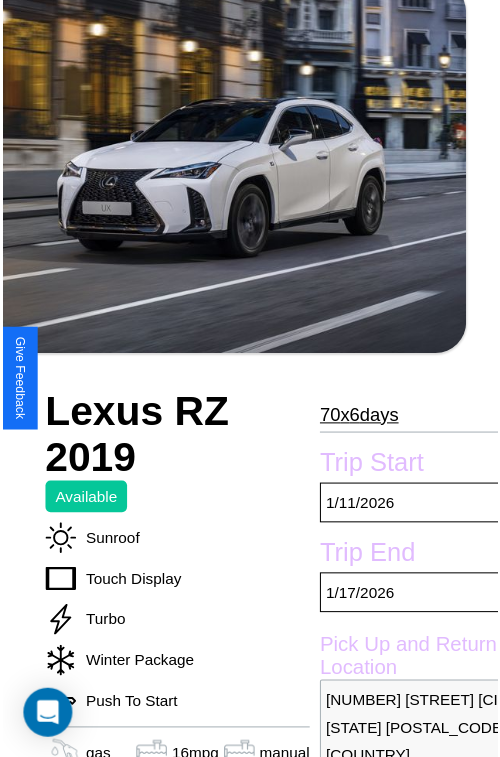 scroll, scrollTop: 221, scrollLeft: 68, axis: both 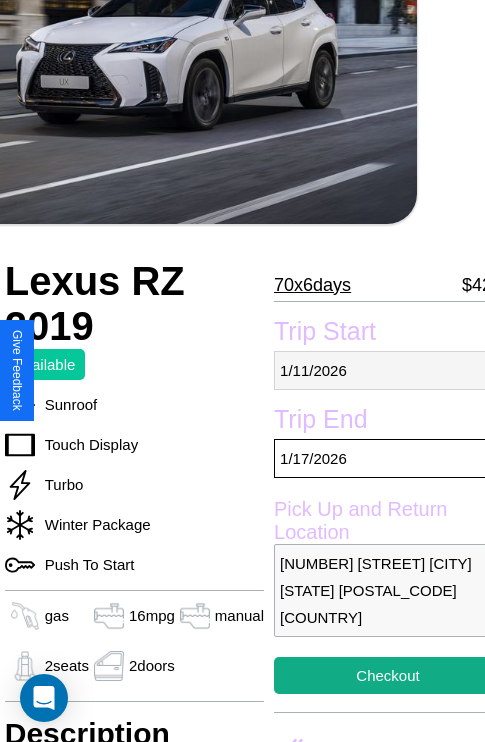 click on "[MONTH] / [DAY] / [YEAR]" at bounding box center [388, 370] 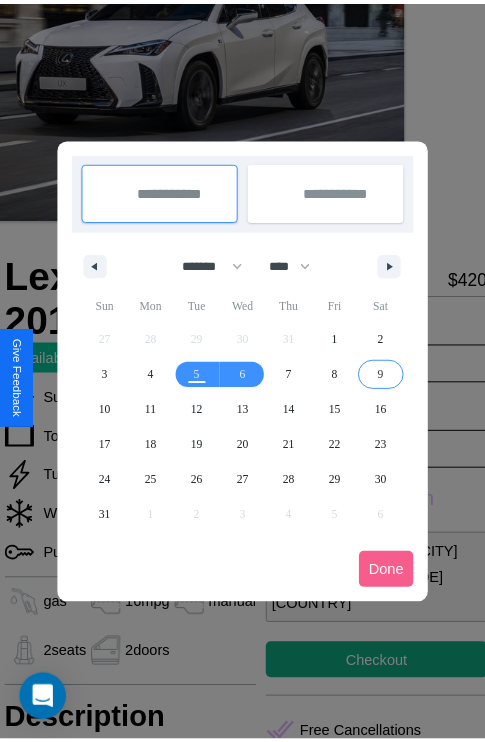 scroll, scrollTop: 0, scrollLeft: 68, axis: horizontal 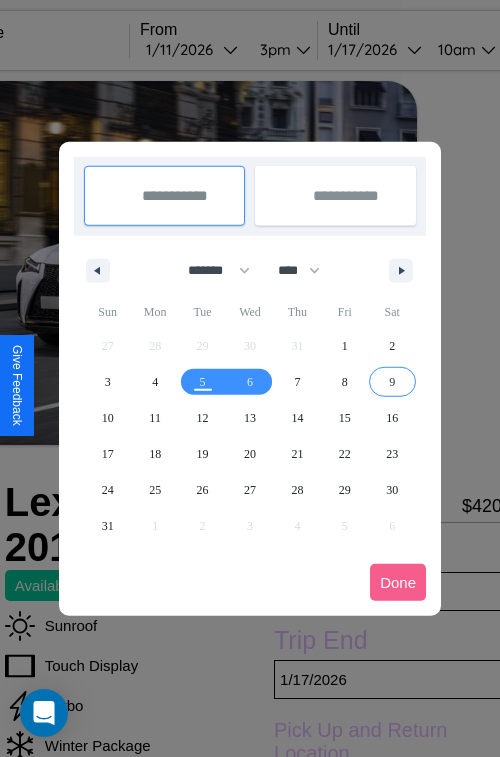 click at bounding box center [250, 378] 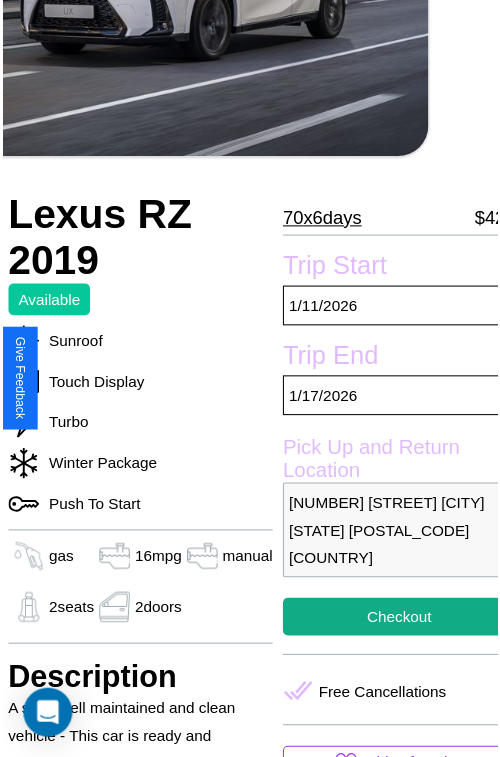 scroll, scrollTop: 641, scrollLeft: 68, axis: both 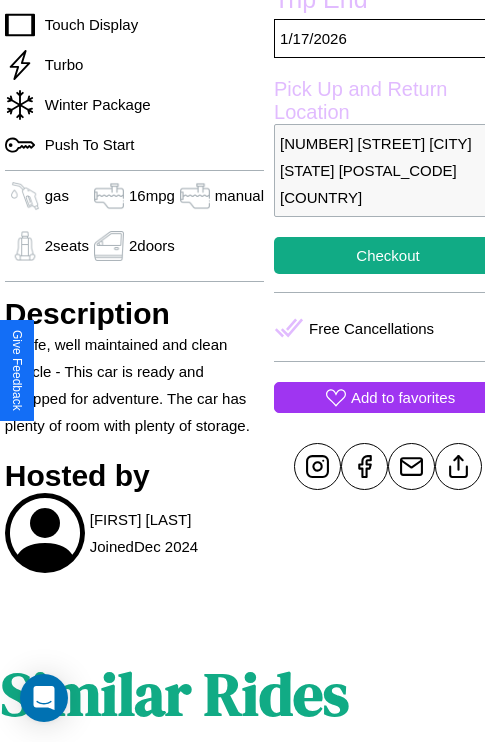 click on "Add to favorites" at bounding box center (403, 397) 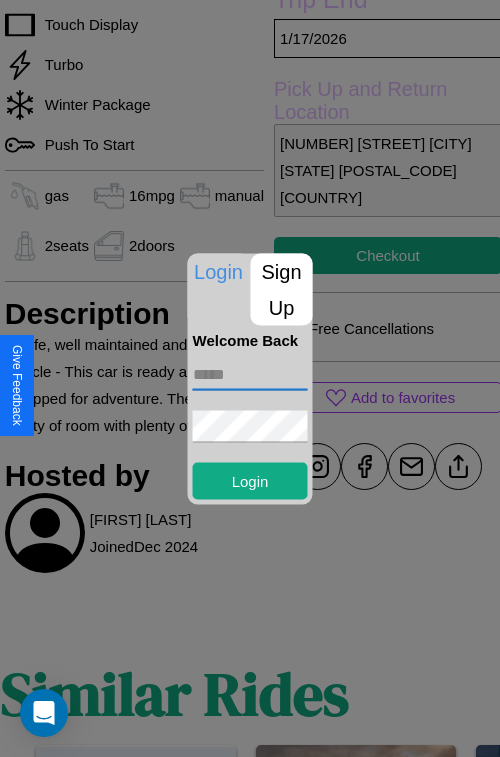 click at bounding box center [250, 374] 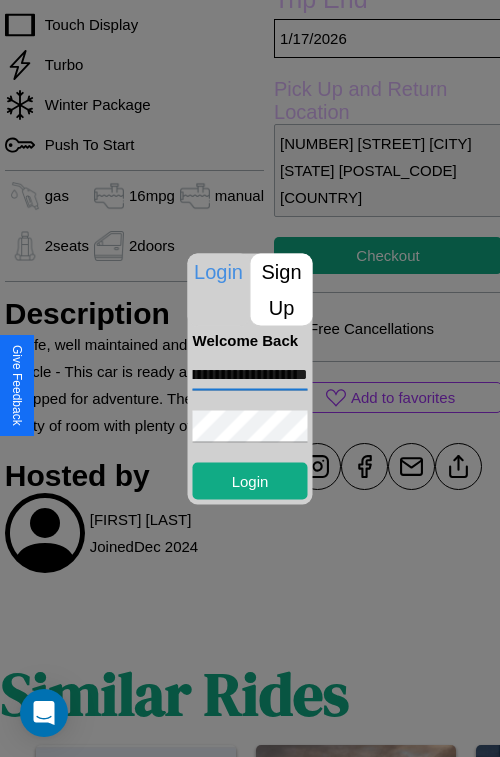 scroll, scrollTop: 0, scrollLeft: 96, axis: horizontal 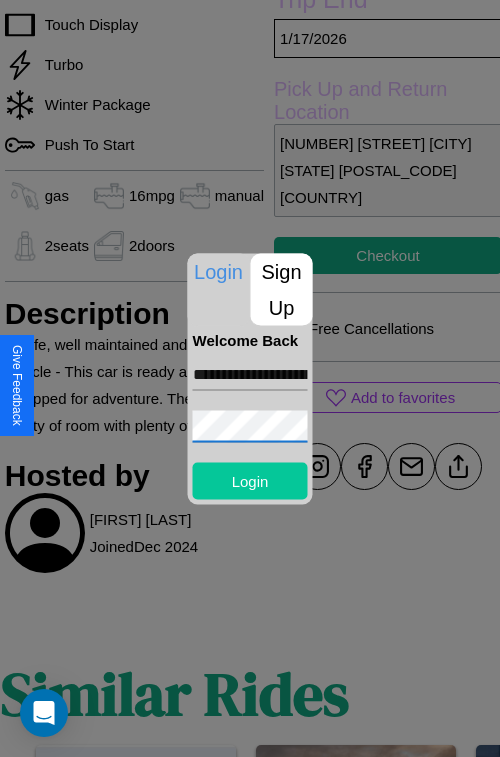 click on "Login" at bounding box center (250, 480) 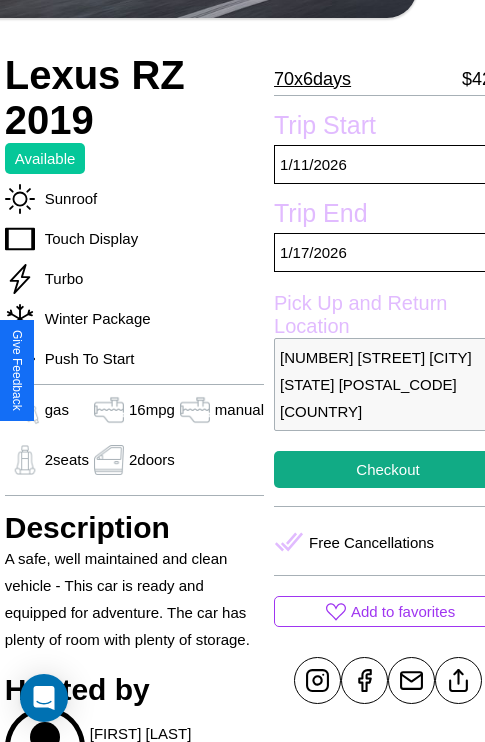 scroll, scrollTop: 499, scrollLeft: 68, axis: both 